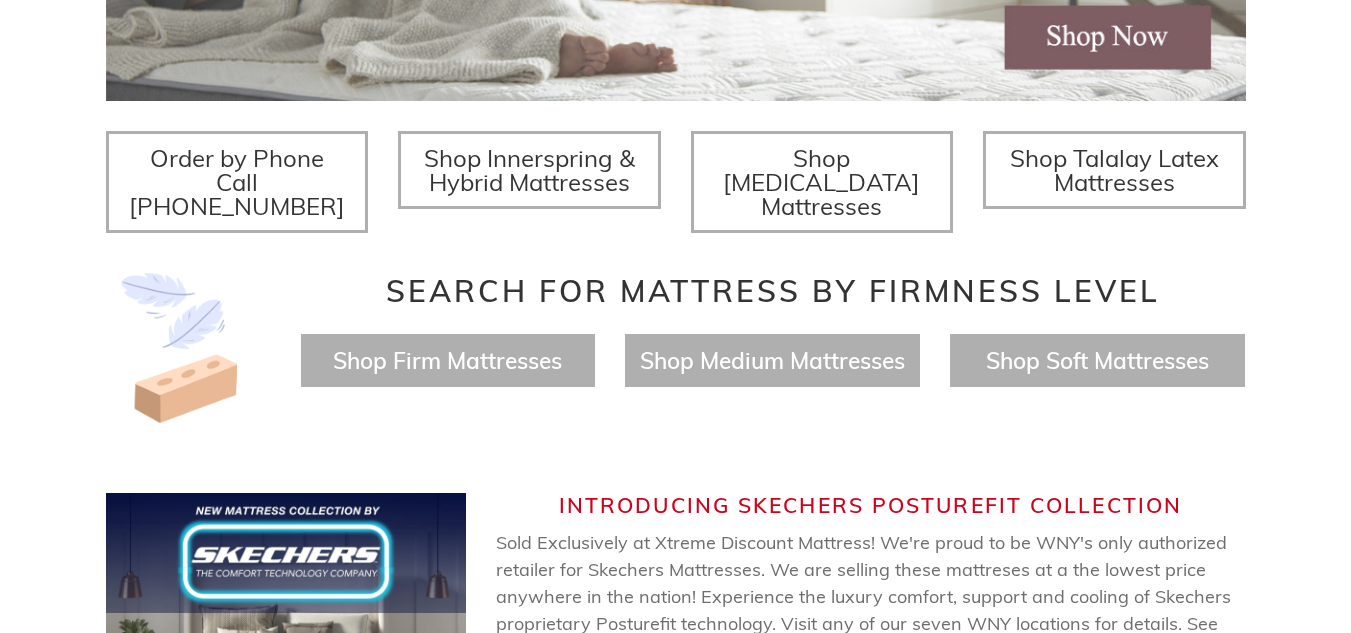 scroll, scrollTop: 800, scrollLeft: 0, axis: vertical 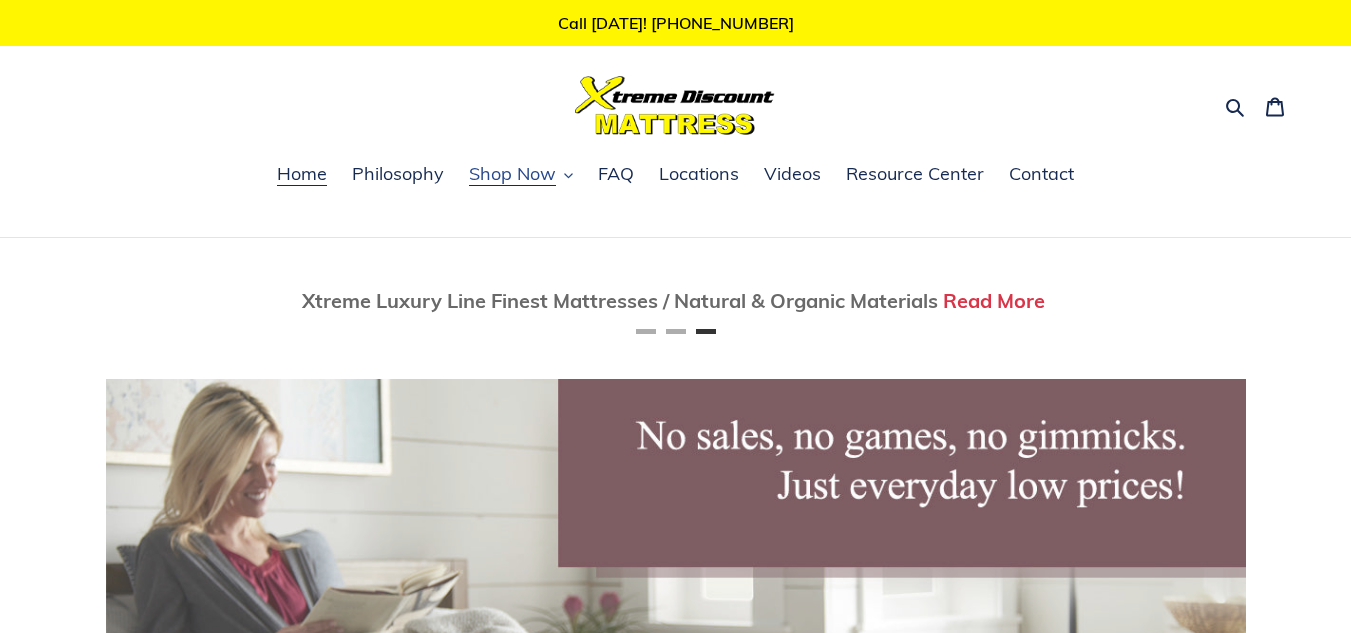 click on "Shop Now" at bounding box center (521, 175) 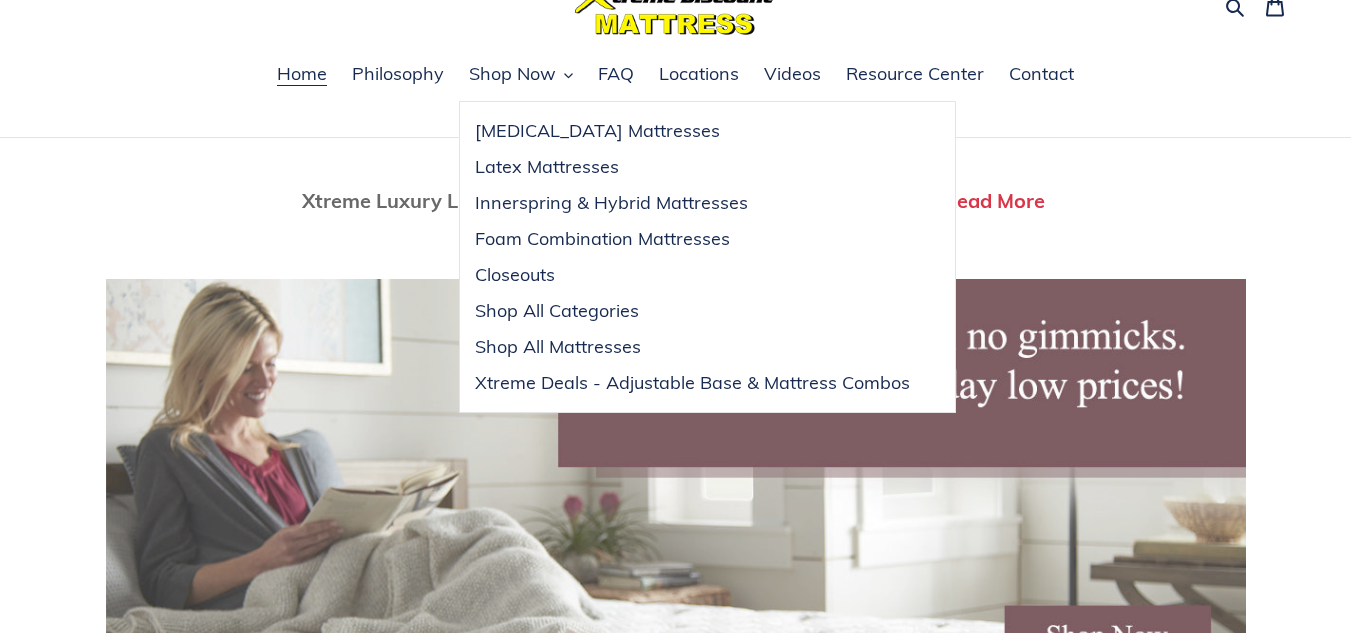 click on "Home
Philosophy
Shop Now
Memory Foam Mattresses
Latex Mattresses
Innerspring & Hybrid Mattresses
Foam Combination Mattresses
Closeouts
Shop All Categories
FAQ" at bounding box center [675, 86] 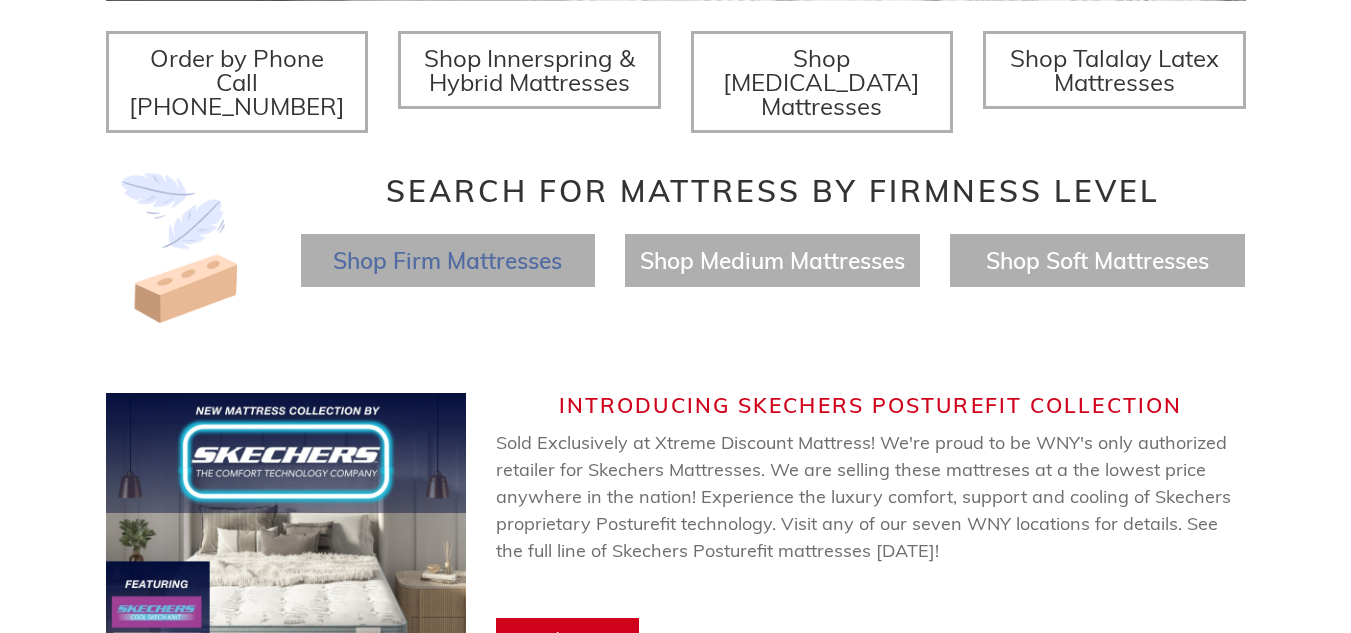 click on "Shop Firm Mattresses" at bounding box center [447, 260] 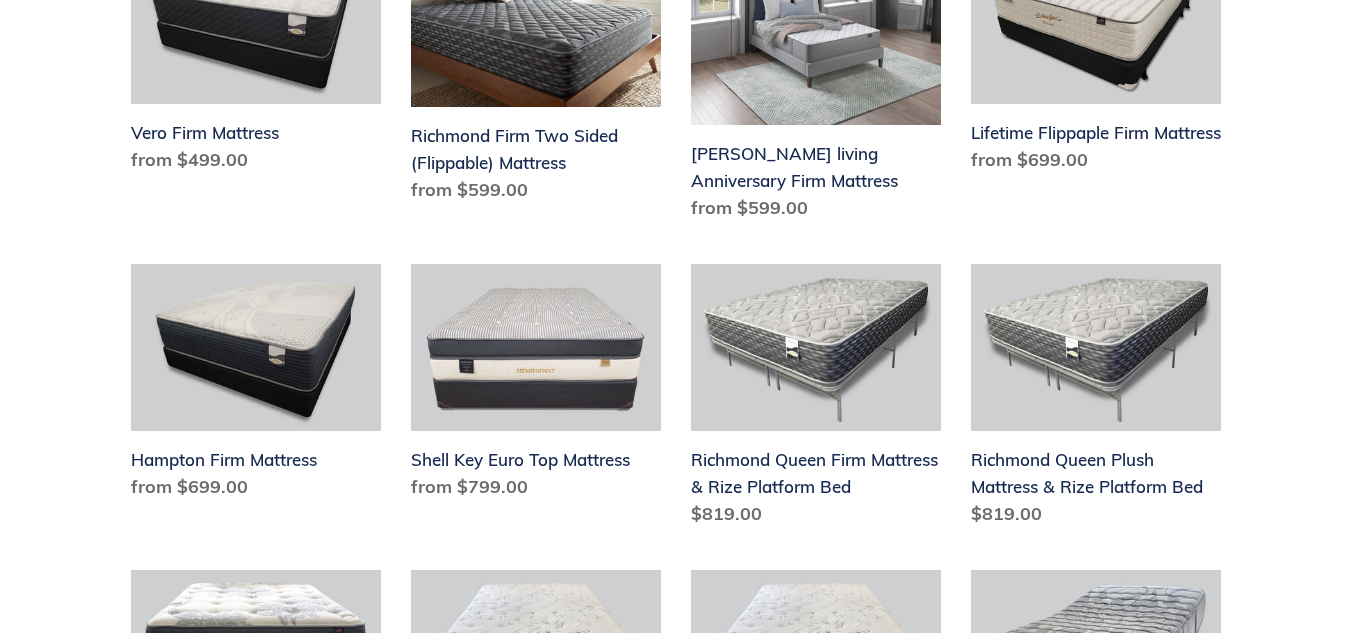 scroll, scrollTop: 900, scrollLeft: 0, axis: vertical 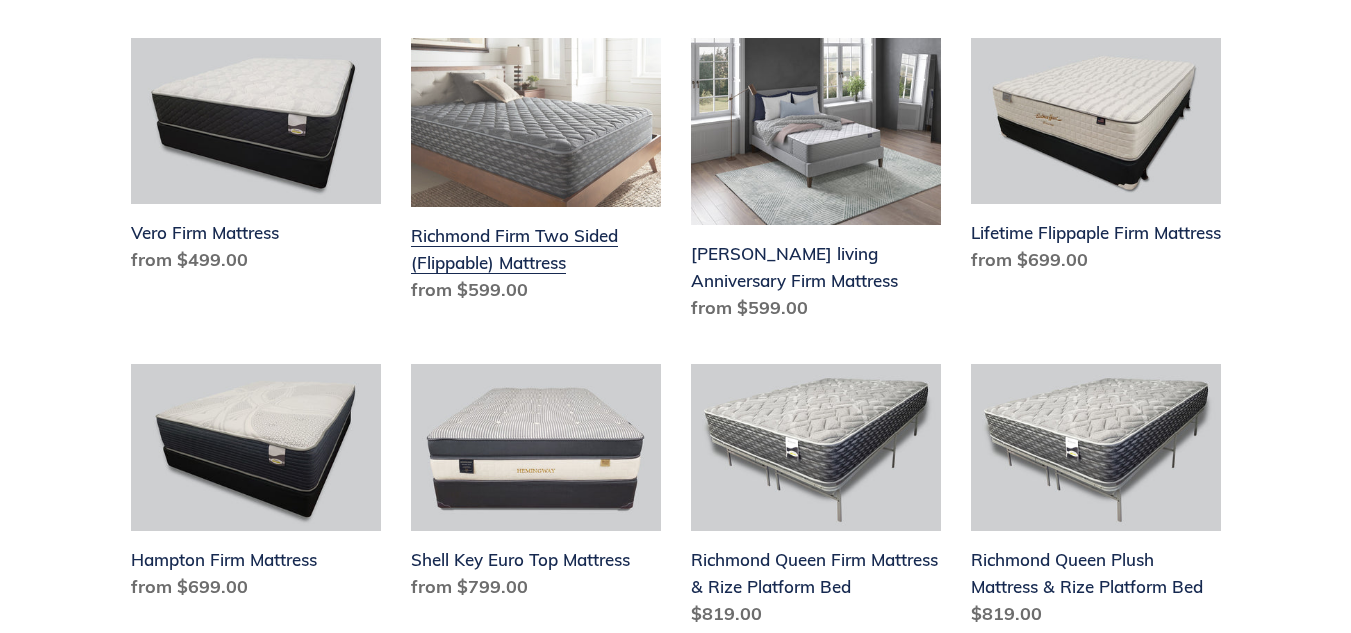 click on "Richmond Firm Two Sided (Flippable) Mattress" at bounding box center [536, 174] 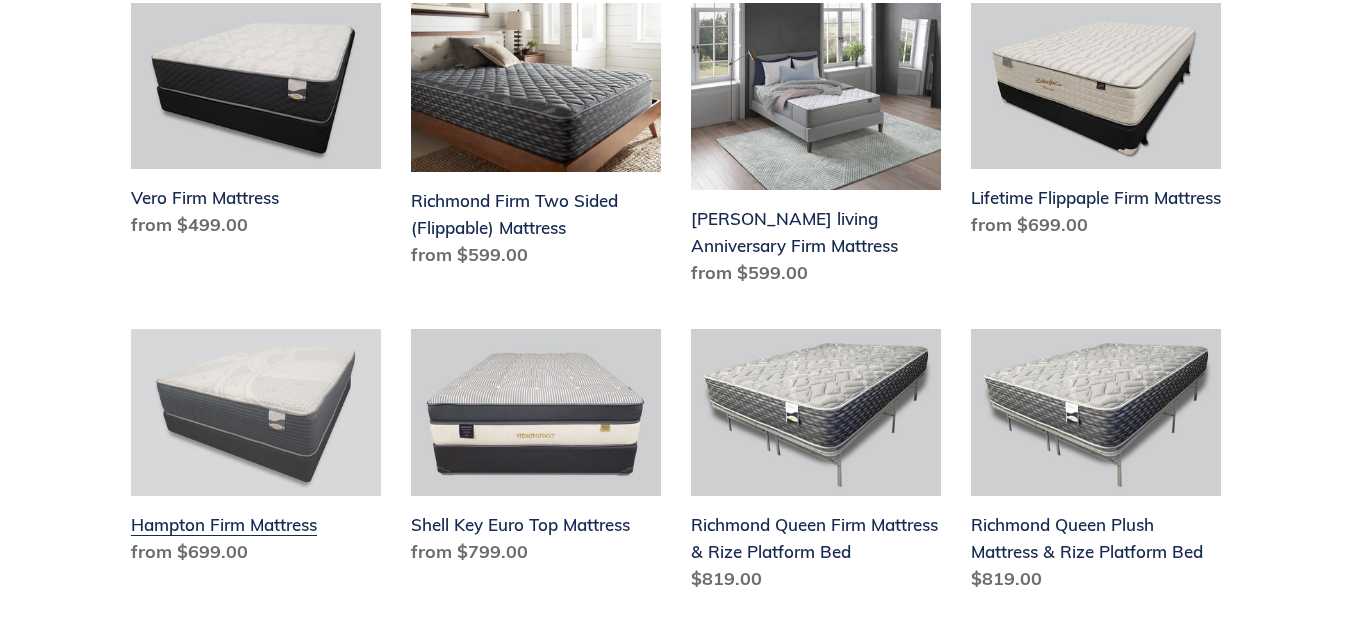 scroll, scrollTop: 900, scrollLeft: 0, axis: vertical 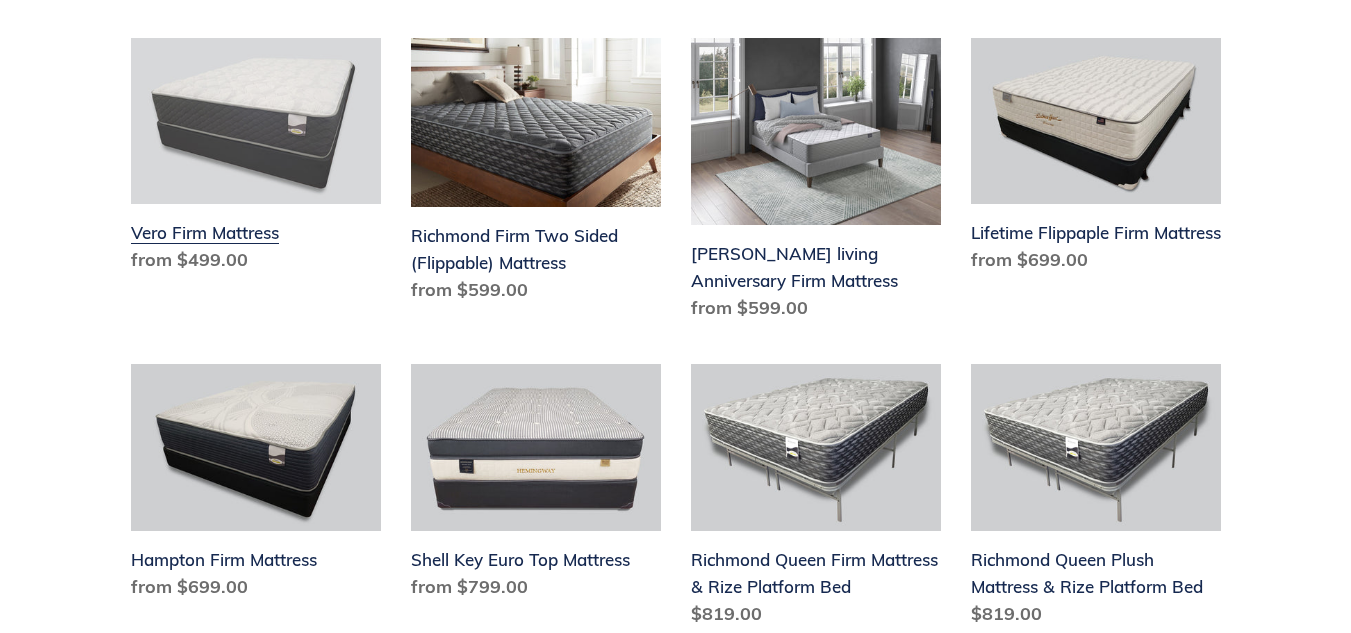 click on "Vero Firm Mattress" at bounding box center (256, 160) 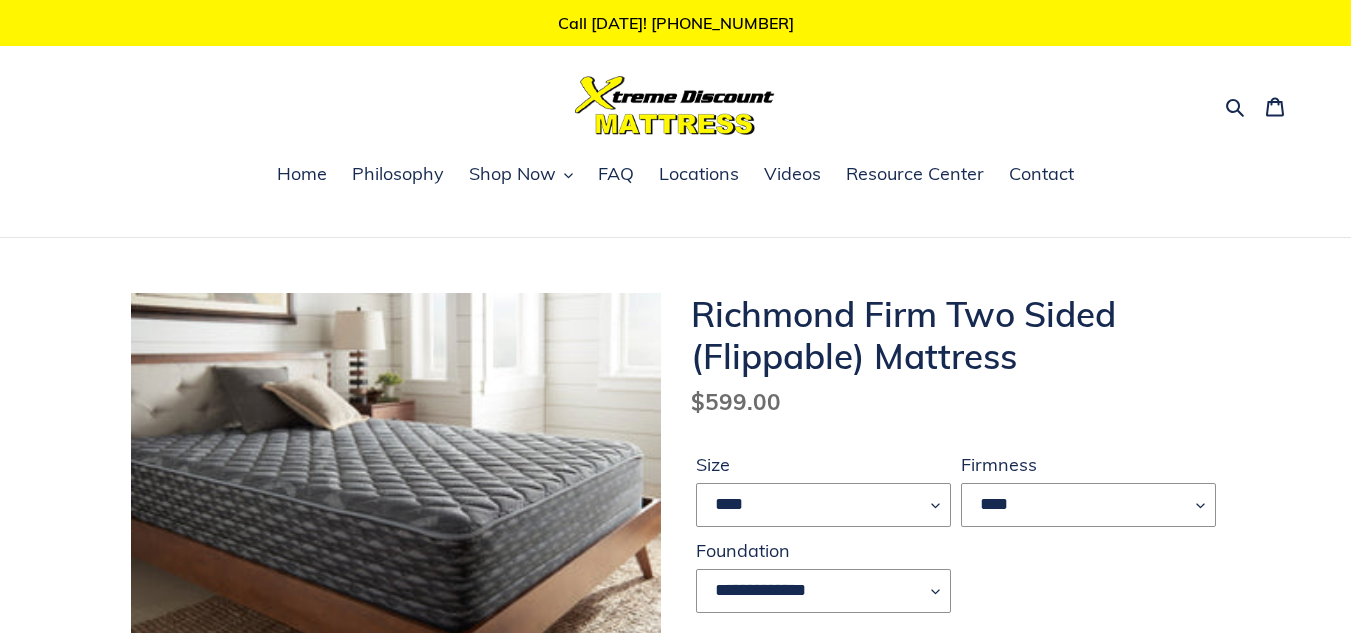 scroll, scrollTop: 0, scrollLeft: 0, axis: both 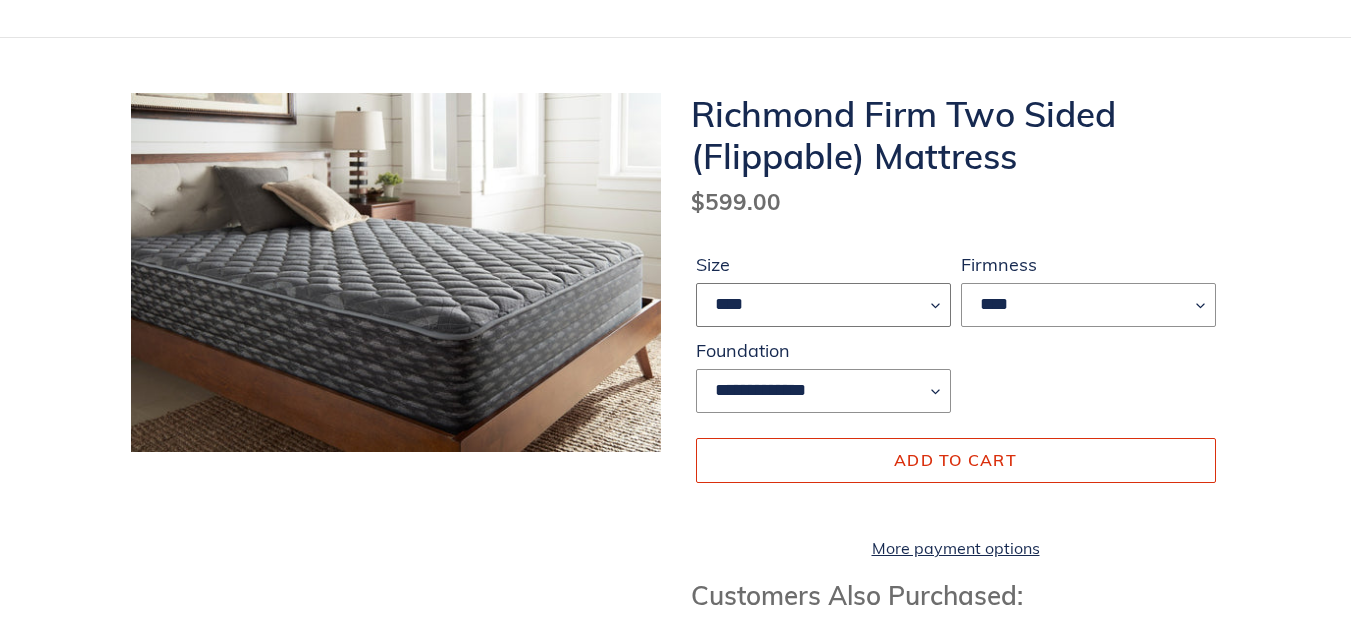 click on "**** ******* **** ***** ****" at bounding box center (823, 305) 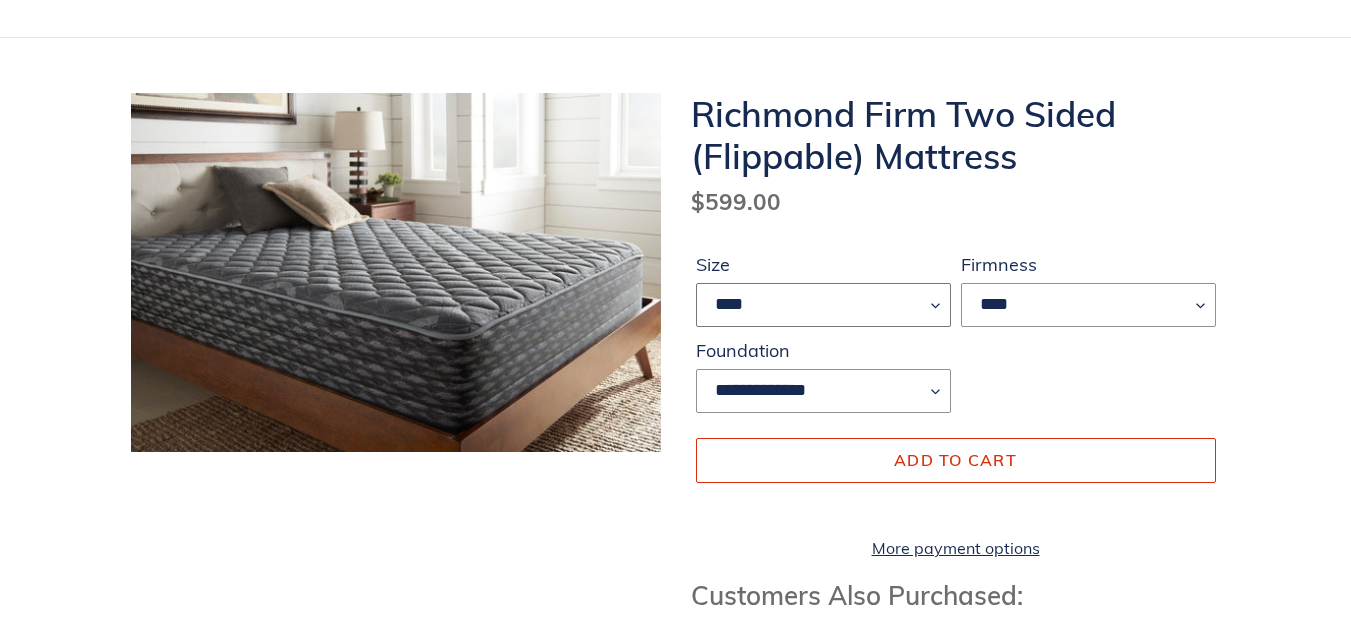 select on "****" 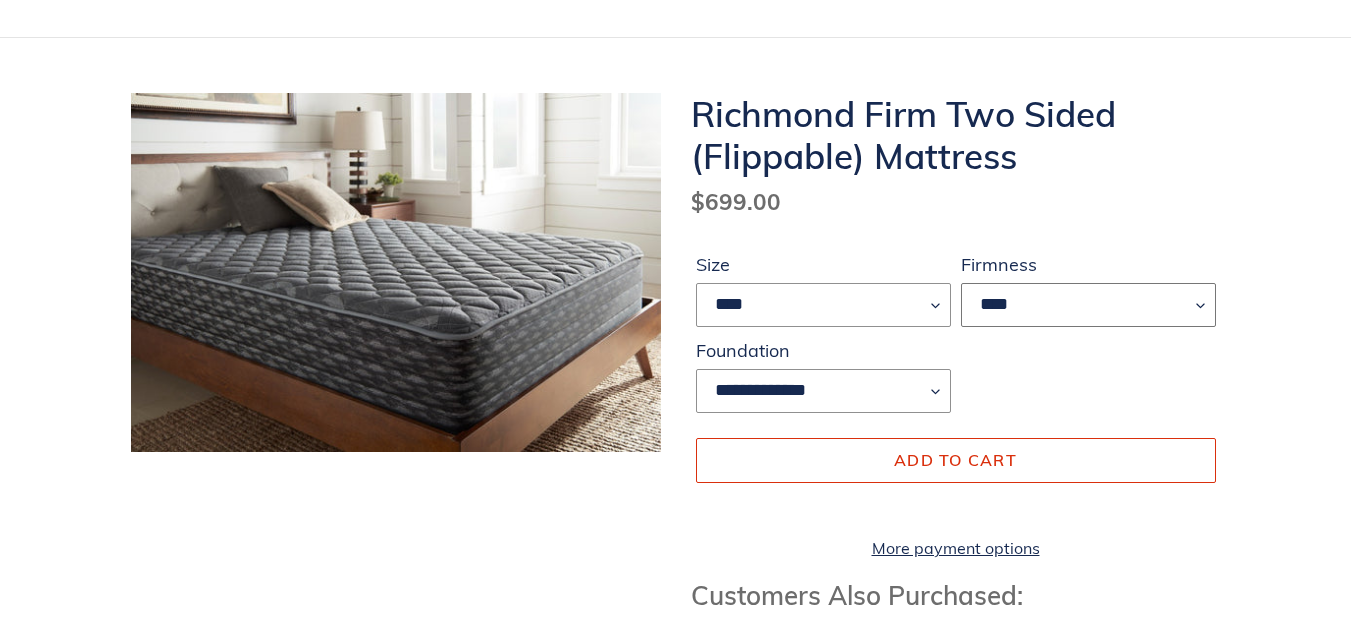 click on "****" at bounding box center (1088, 305) 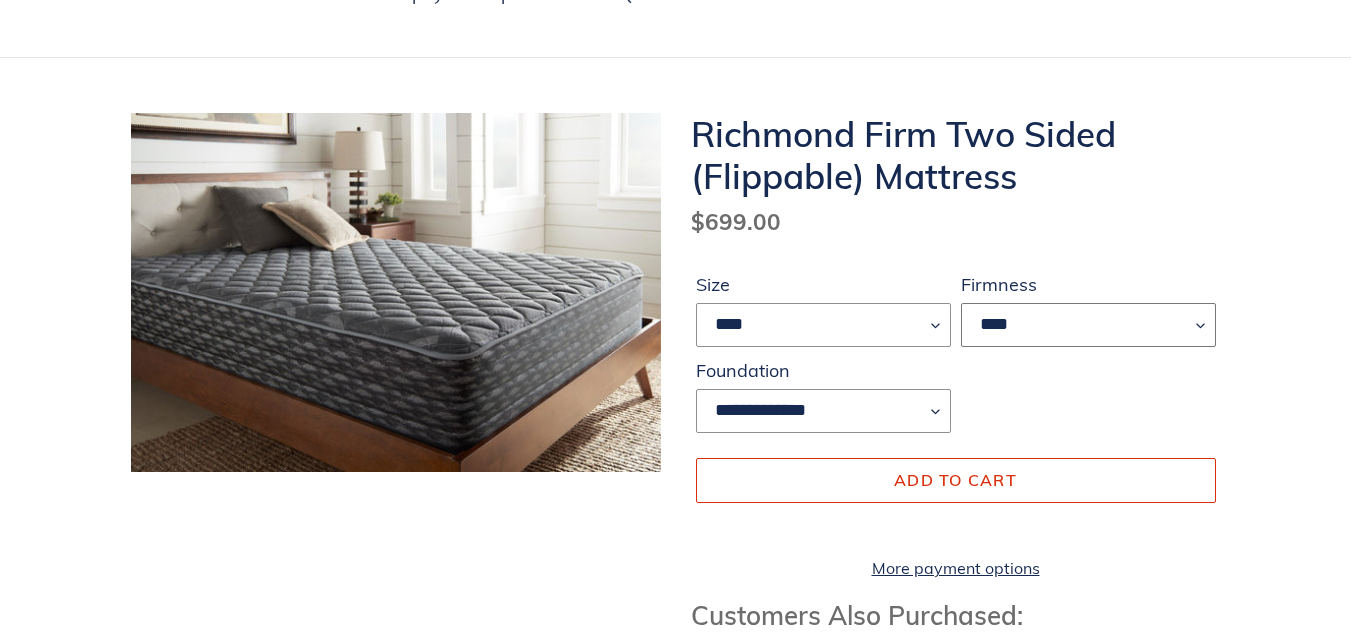 scroll, scrollTop: 0, scrollLeft: 0, axis: both 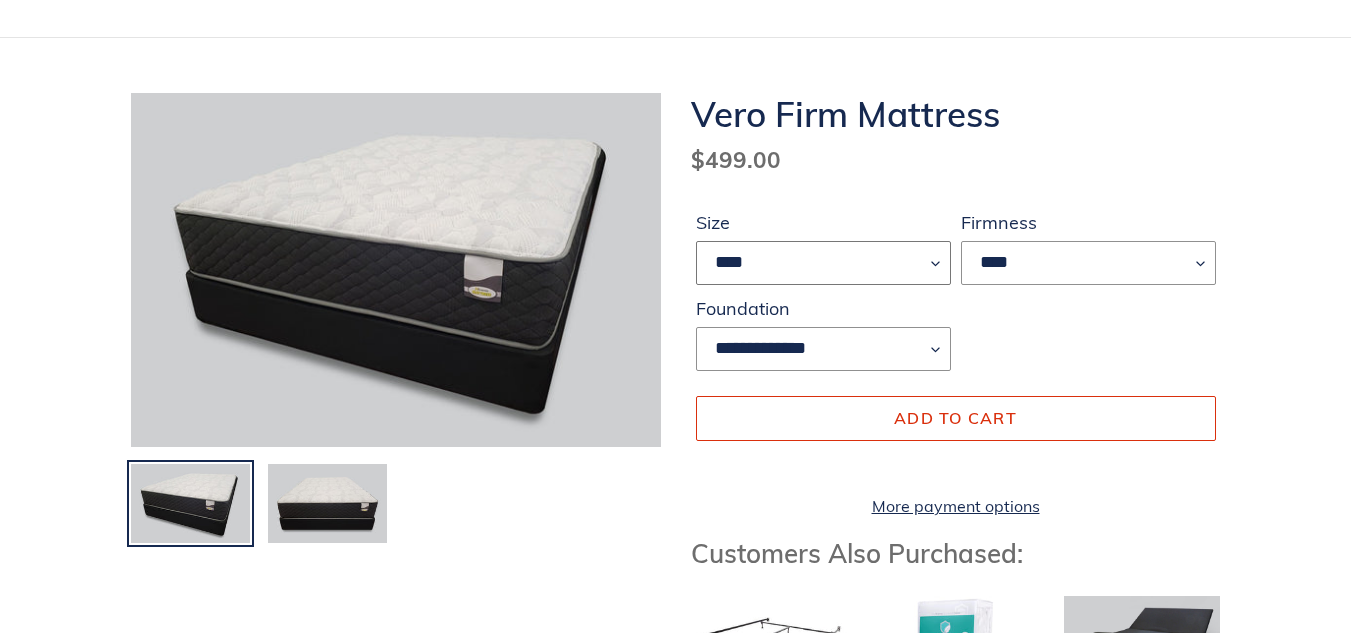 click on "**** ******* **** ***** ****" at bounding box center (823, 263) 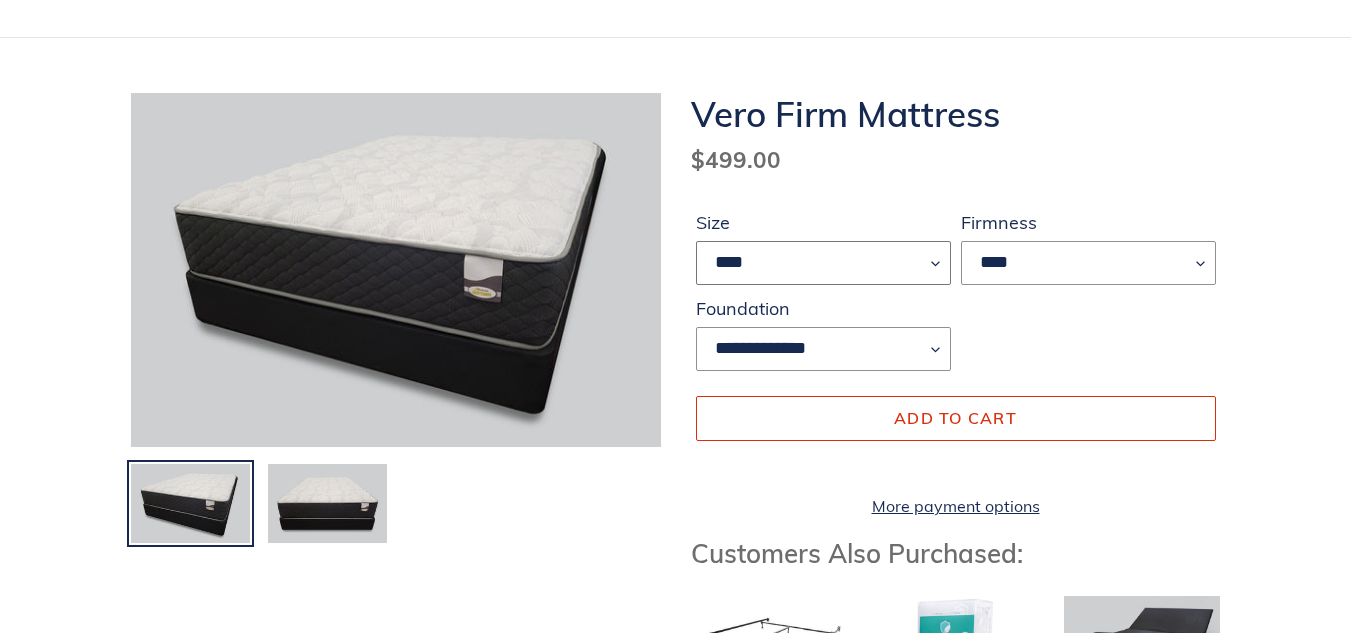 select on "****" 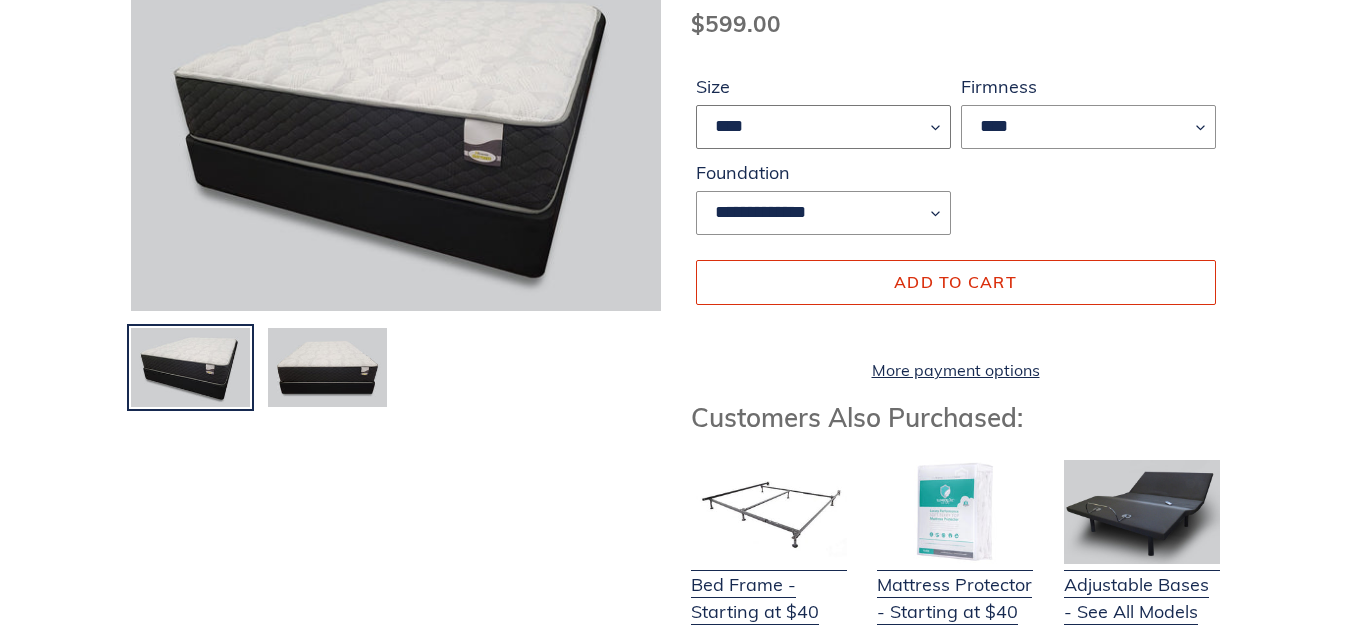 scroll, scrollTop: 300, scrollLeft: 0, axis: vertical 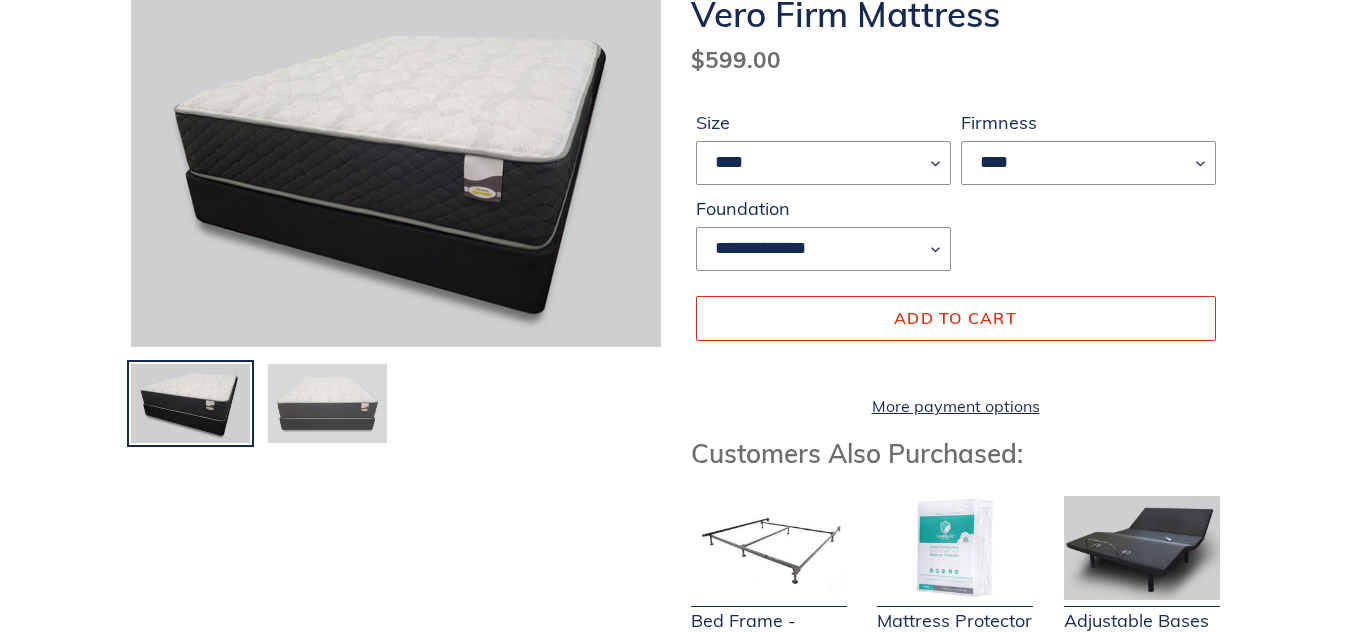 click at bounding box center (327, 404) 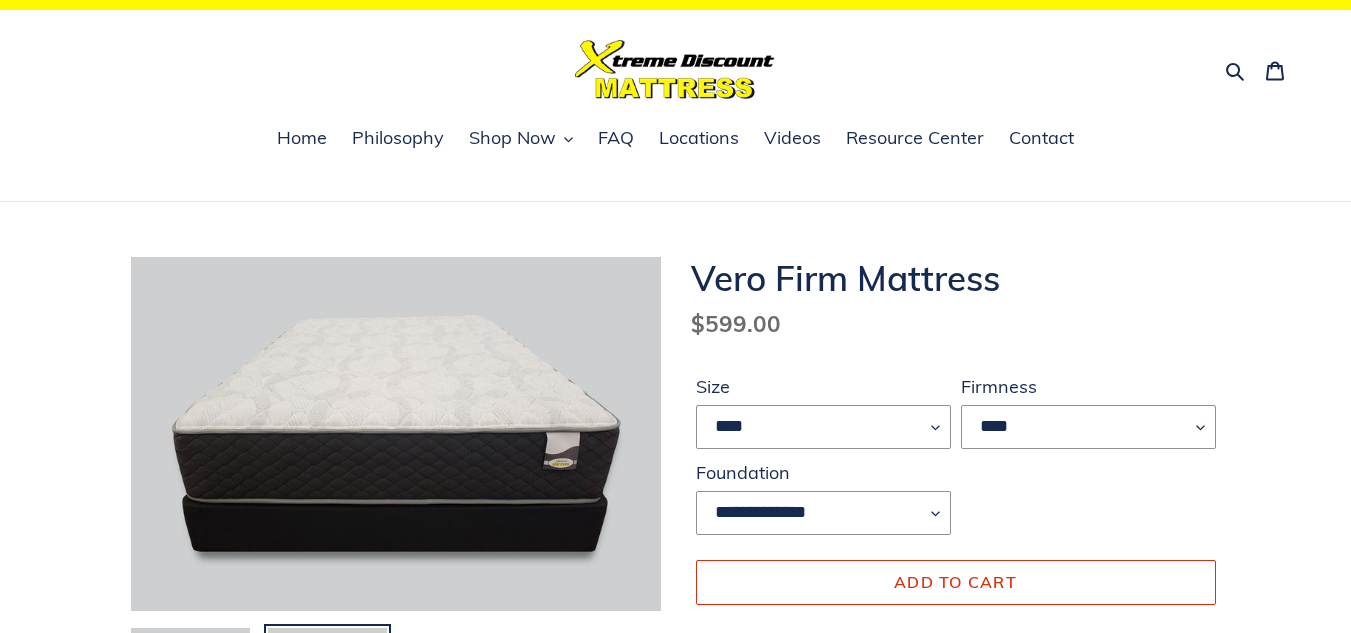 scroll, scrollTop: 0, scrollLeft: 0, axis: both 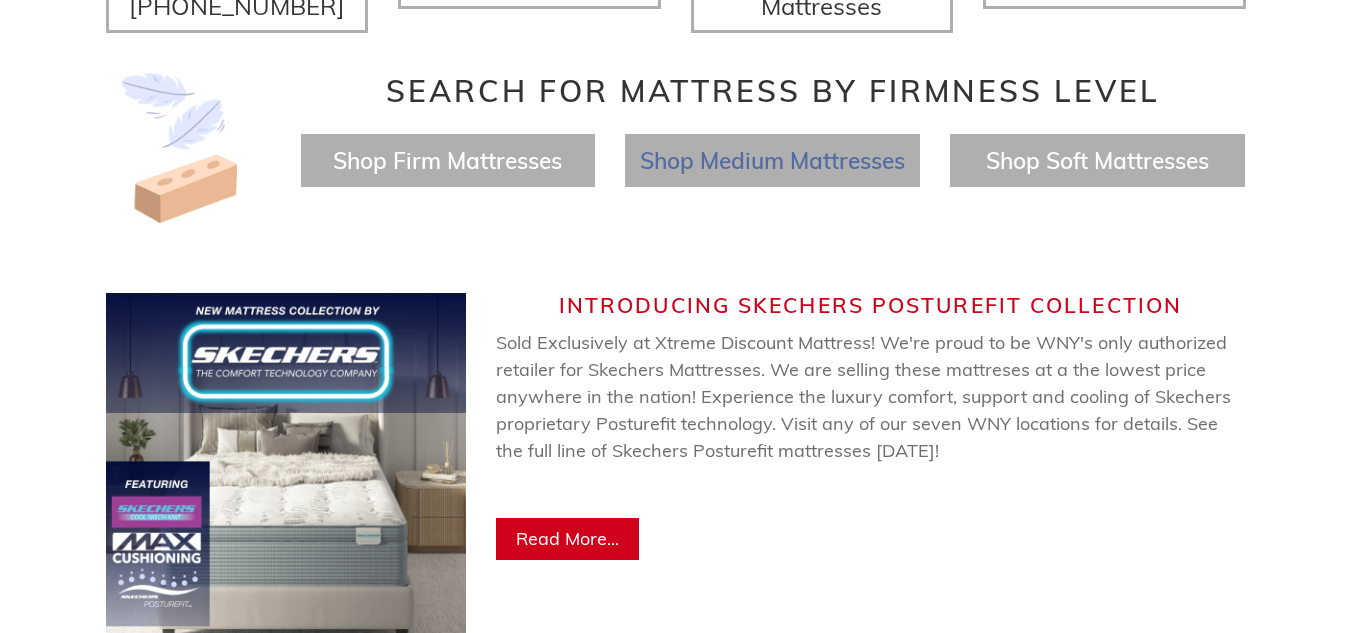 click on "Shop Medium Mattresses" at bounding box center (772, 160) 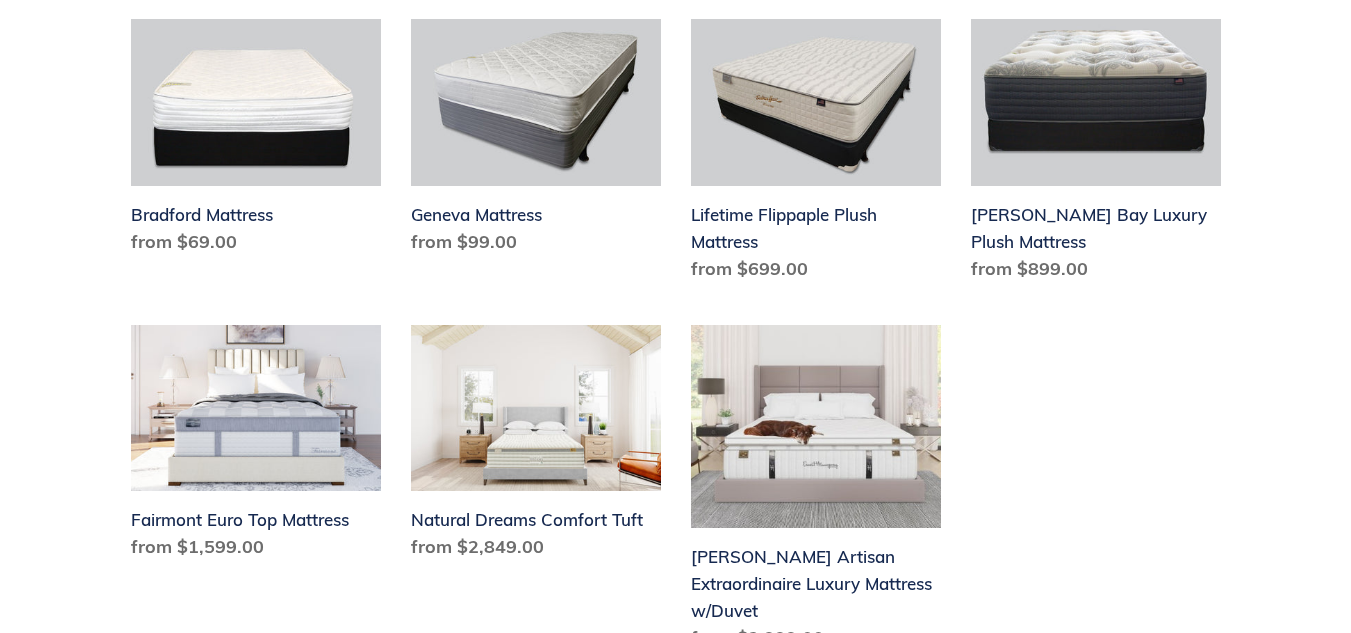 scroll, scrollTop: 600, scrollLeft: 0, axis: vertical 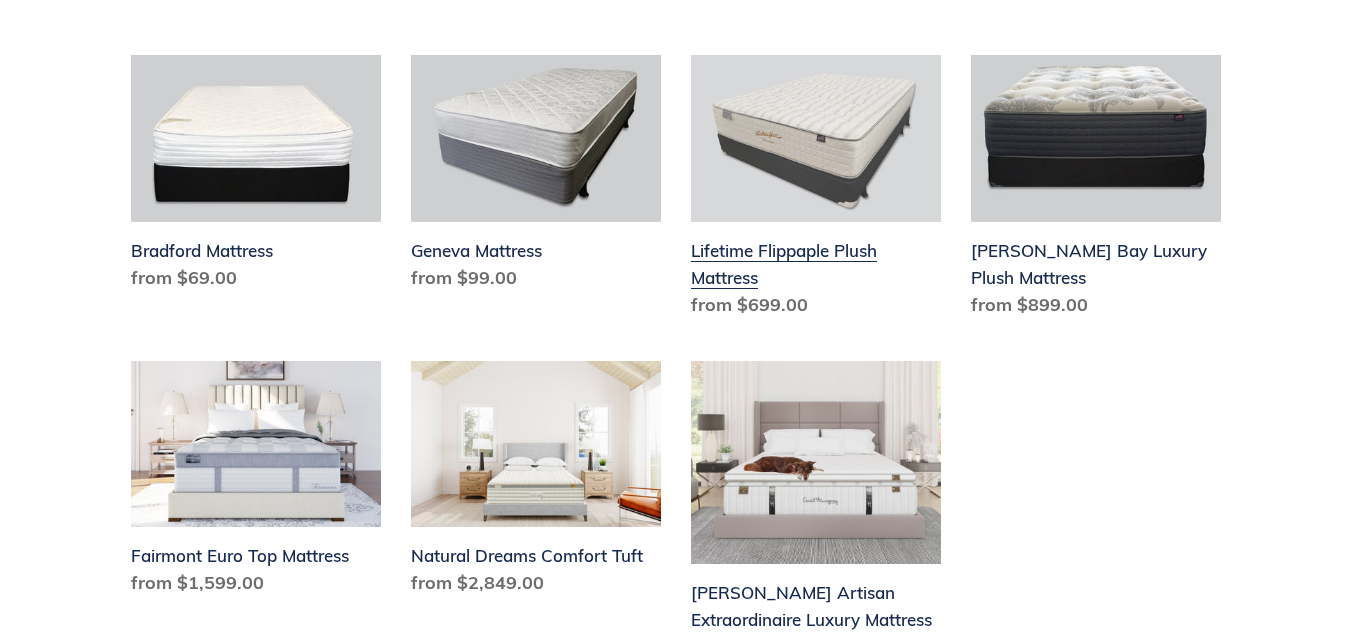 click on "Lifetime Flippaple Plush Mattress" at bounding box center [816, 190] 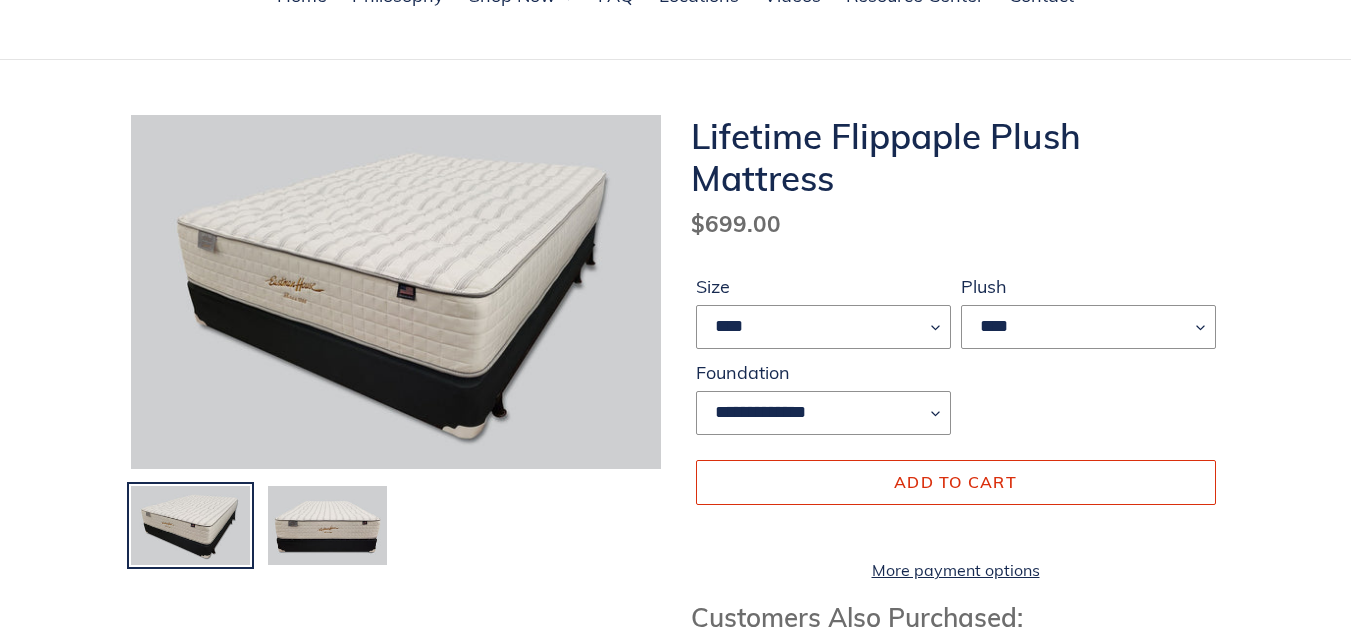 scroll, scrollTop: 200, scrollLeft: 0, axis: vertical 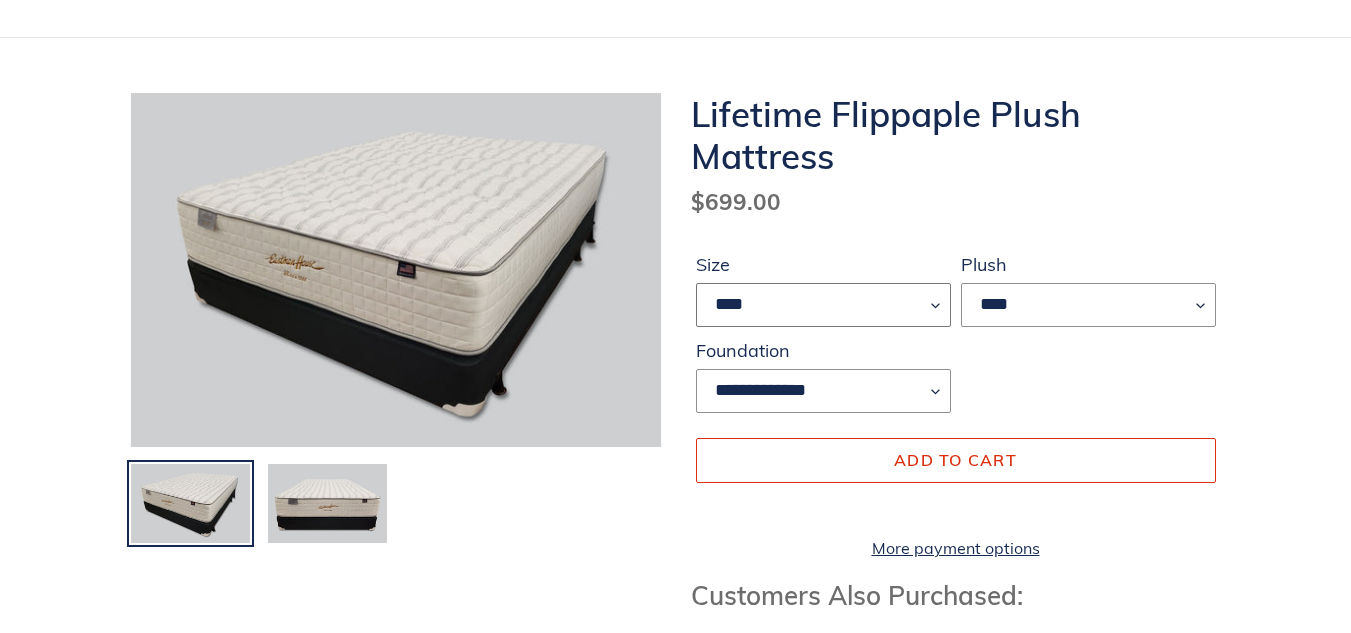 click on "**** ******* **** ***** ****" at bounding box center (823, 305) 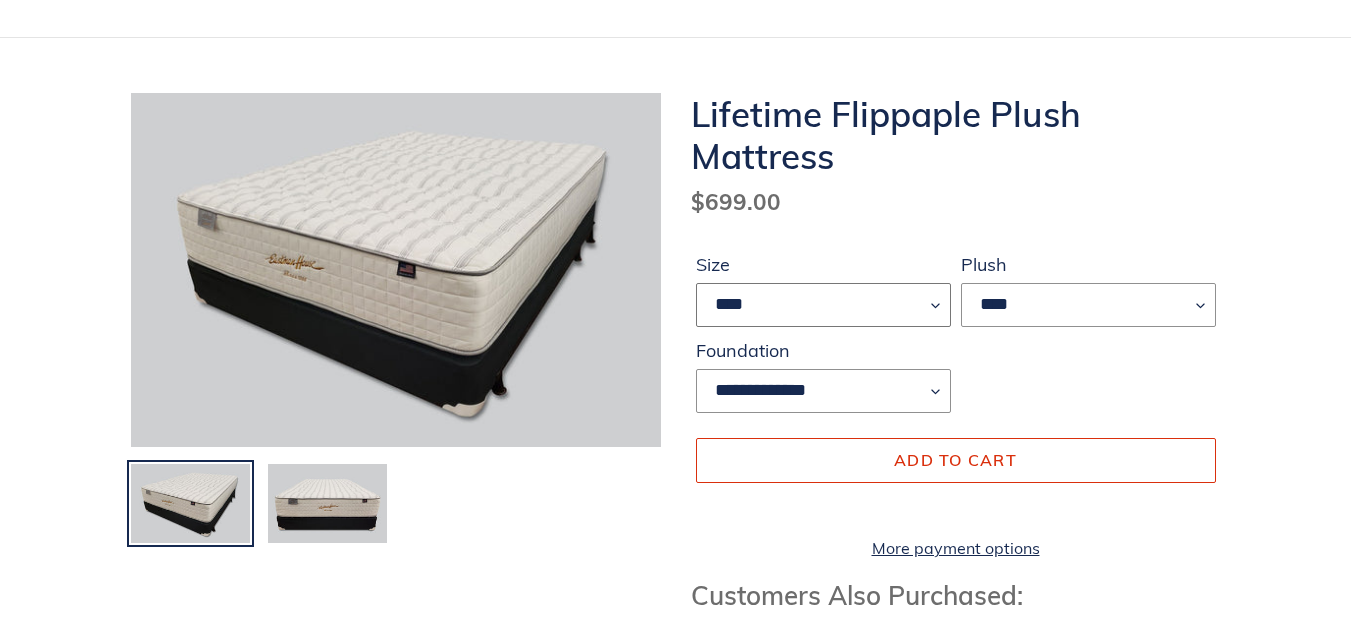 select on "****" 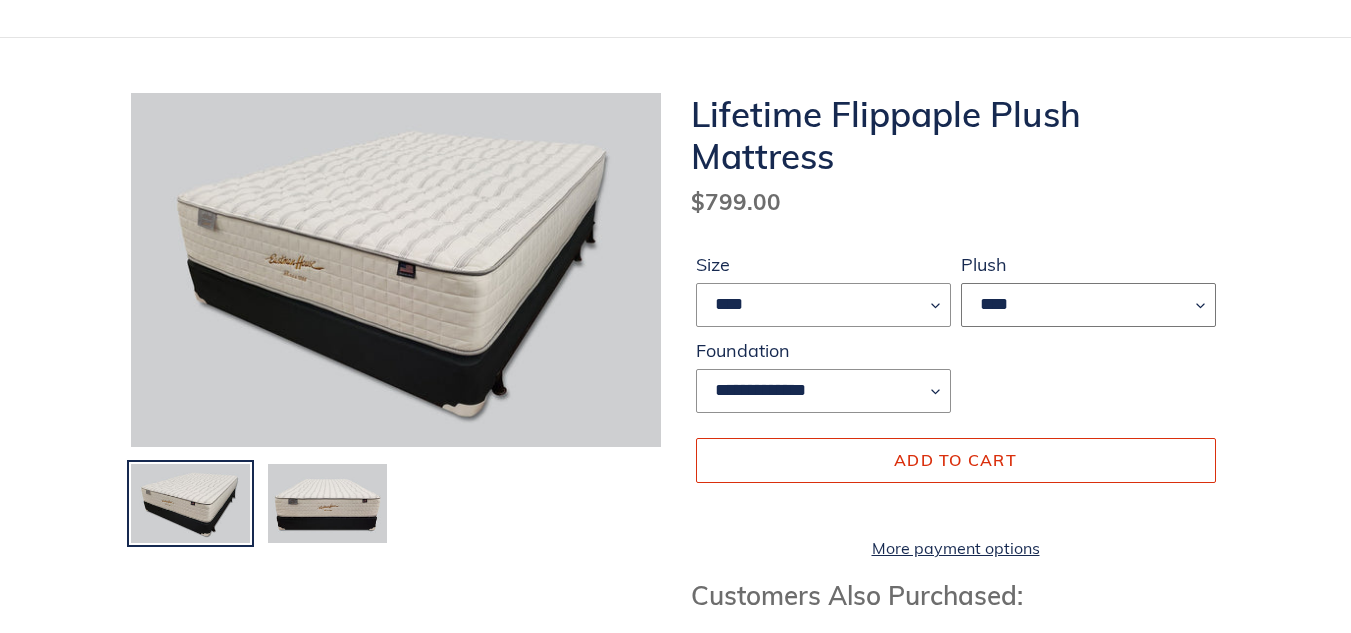 click on "****" at bounding box center (1088, 305) 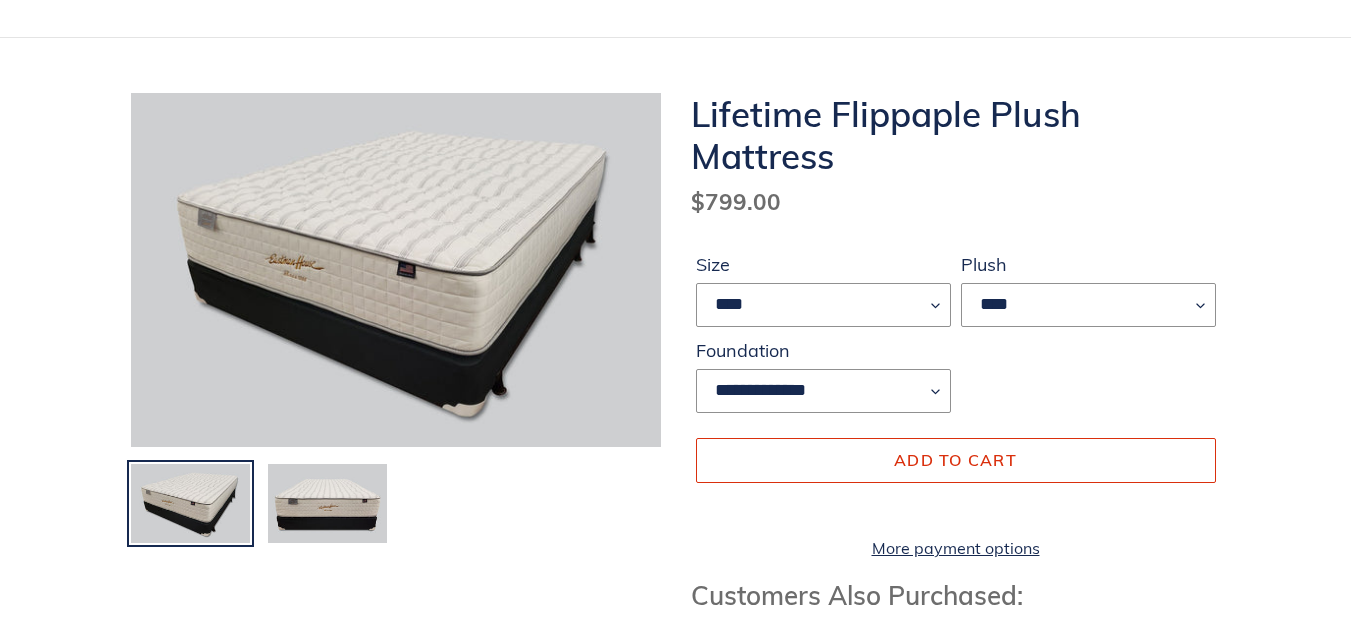 click on "Regular price
$799.00
Sale price
$699.00
Regular price
$799.00
Sale
Sold out
Unit price
/ per" at bounding box center [956, 202] 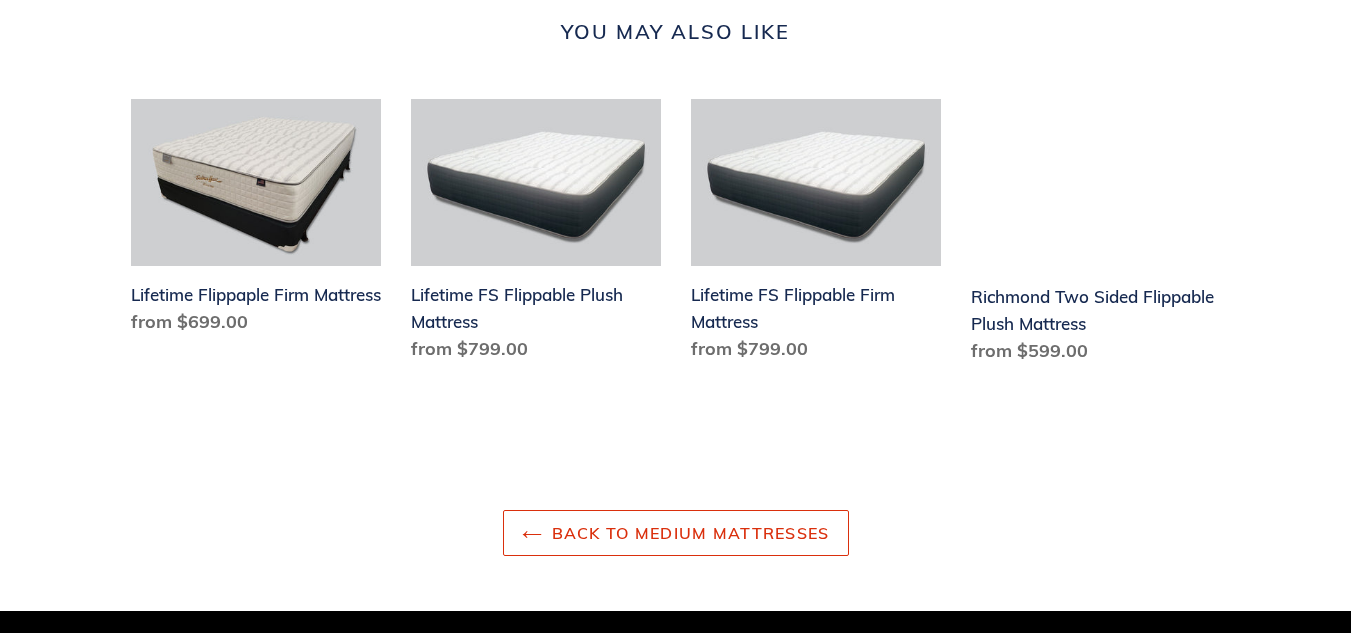 scroll, scrollTop: 2700, scrollLeft: 0, axis: vertical 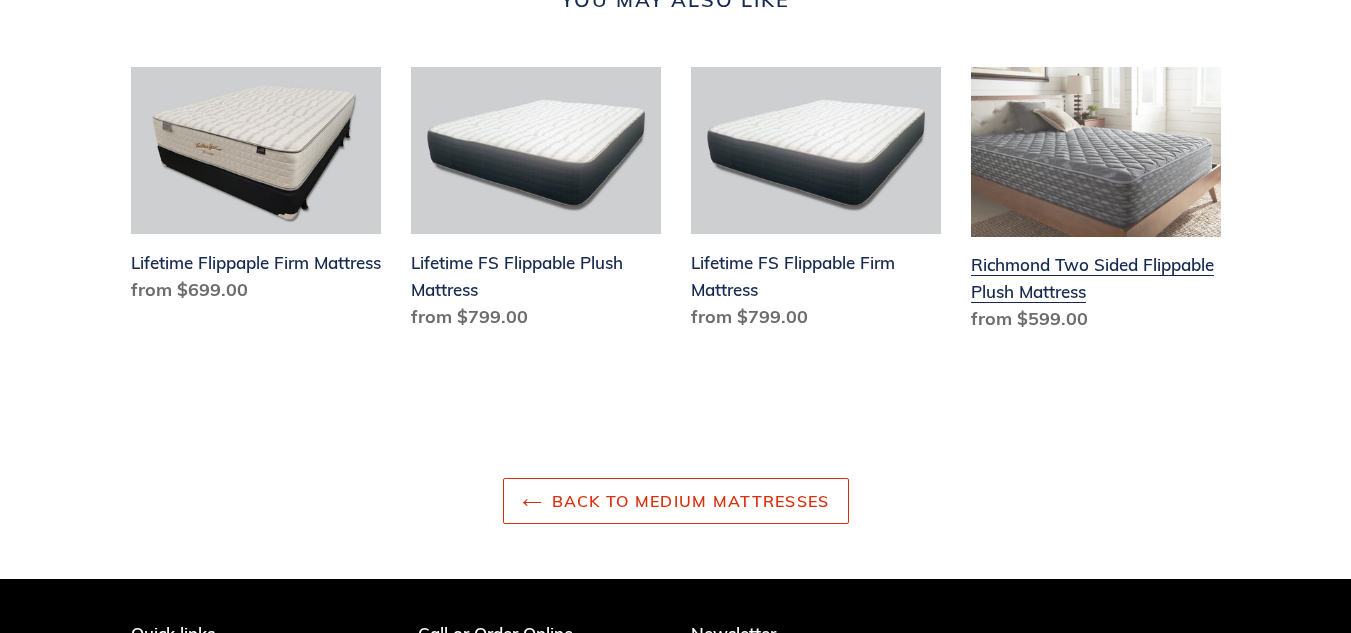 click on "Richmond Two Sided Flippable Plush Mattress" at bounding box center [1096, 203] 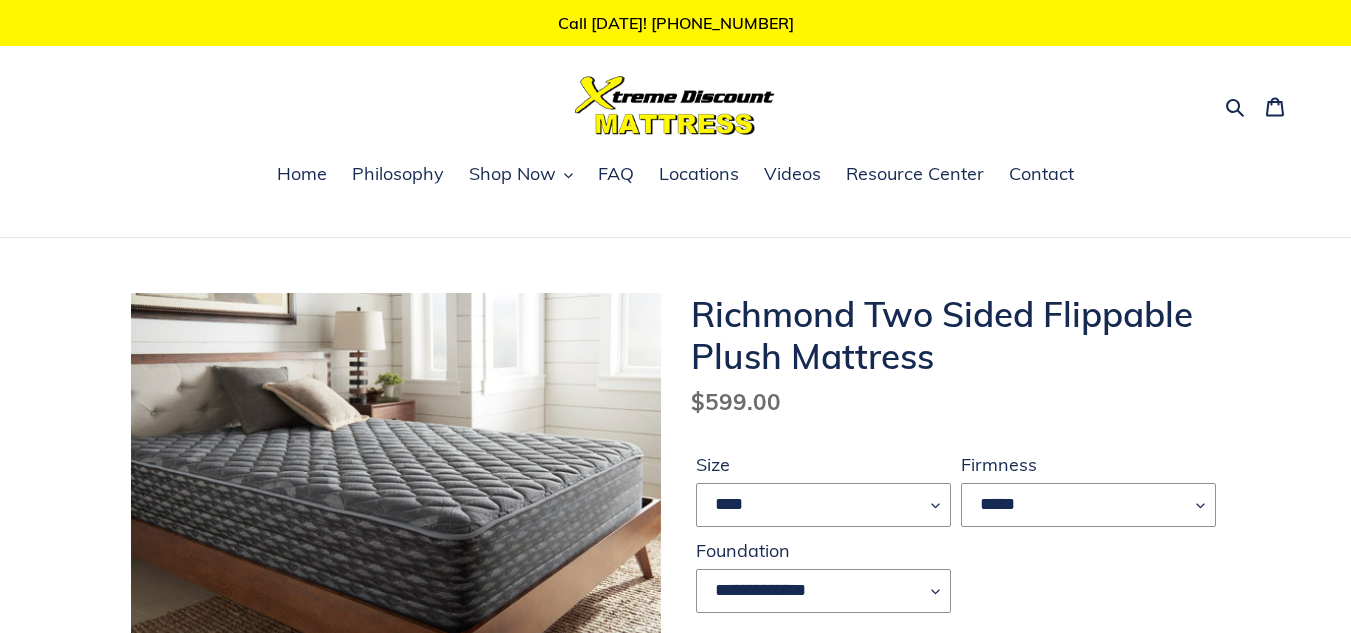 scroll, scrollTop: 0, scrollLeft: 0, axis: both 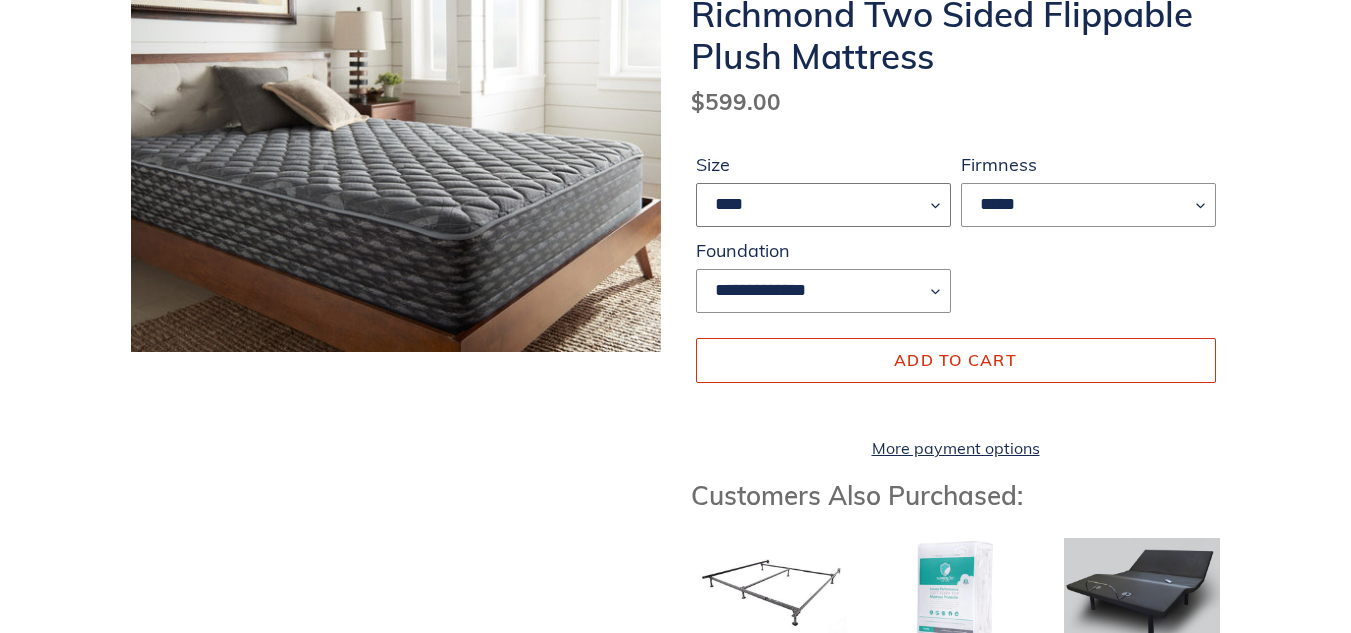 click on "**** ******* **** ***** ****" at bounding box center (823, 205) 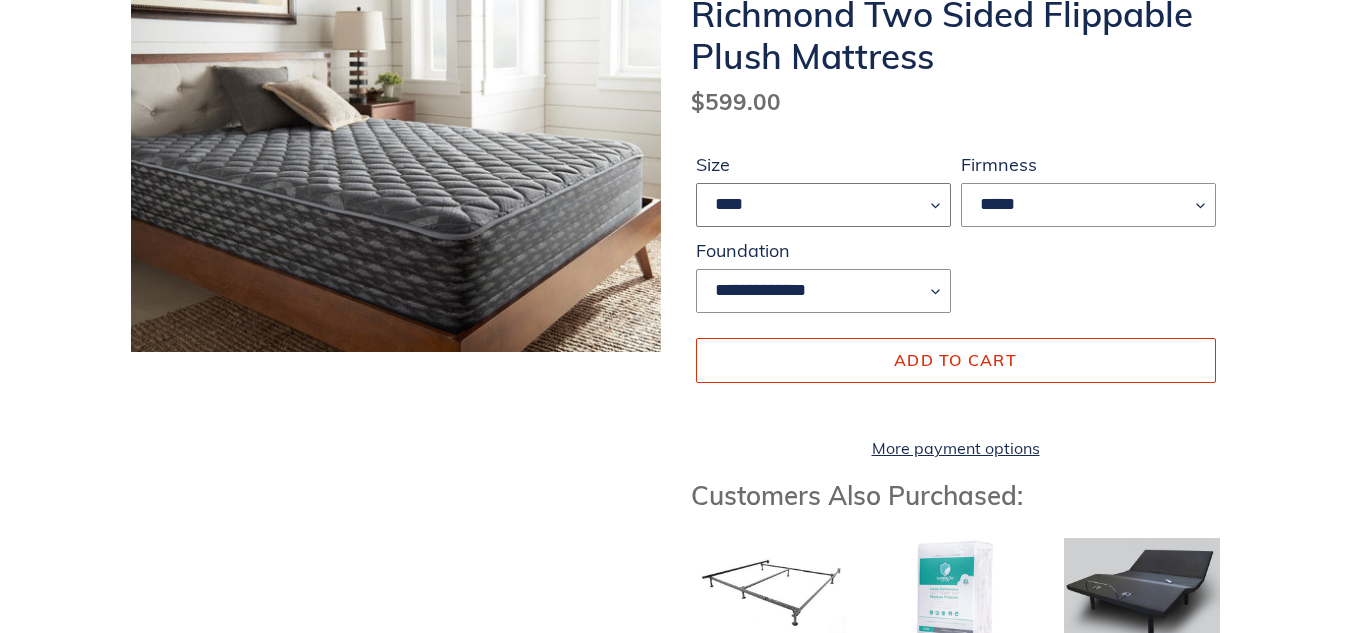 select on "****" 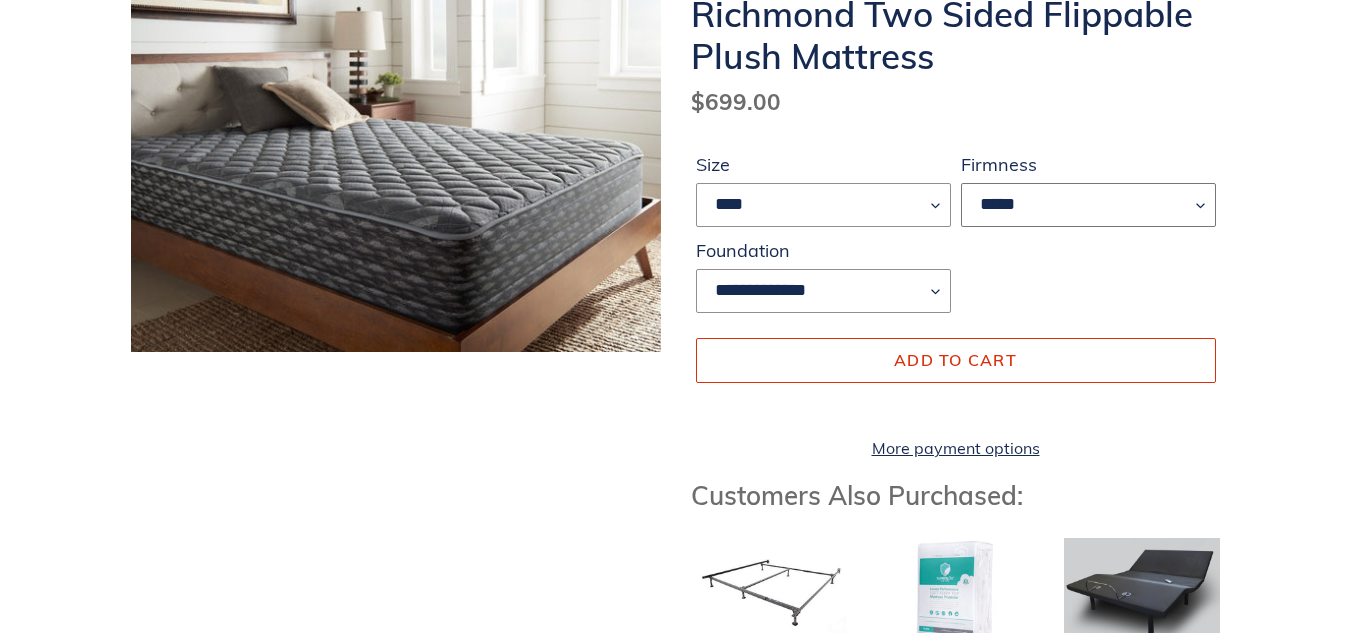 click on "*****" at bounding box center [1088, 205] 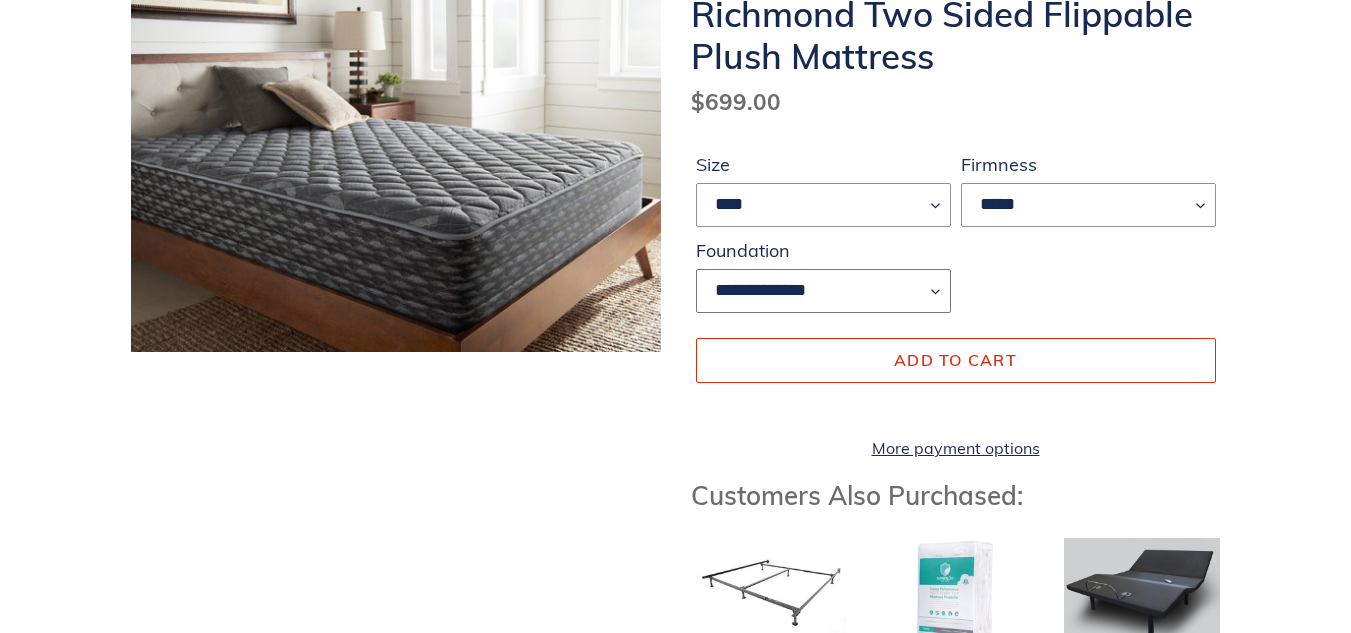 click on "**********" at bounding box center (823, 291) 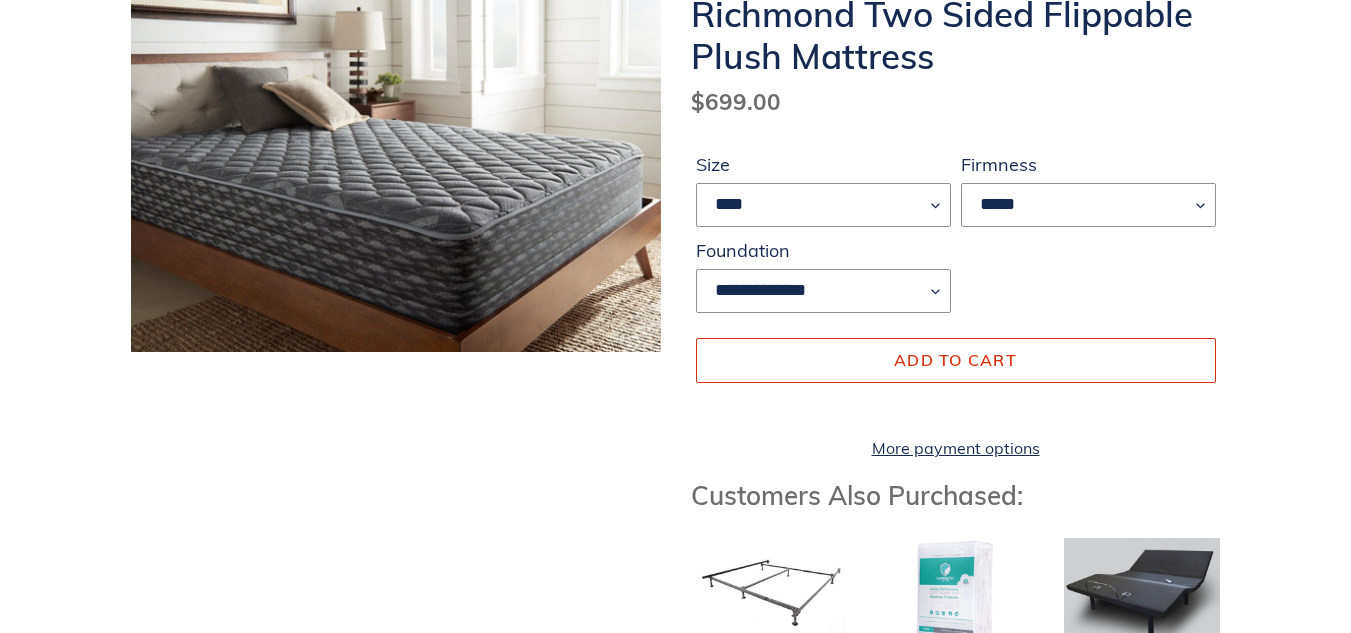 click on "**********" at bounding box center (956, 237) 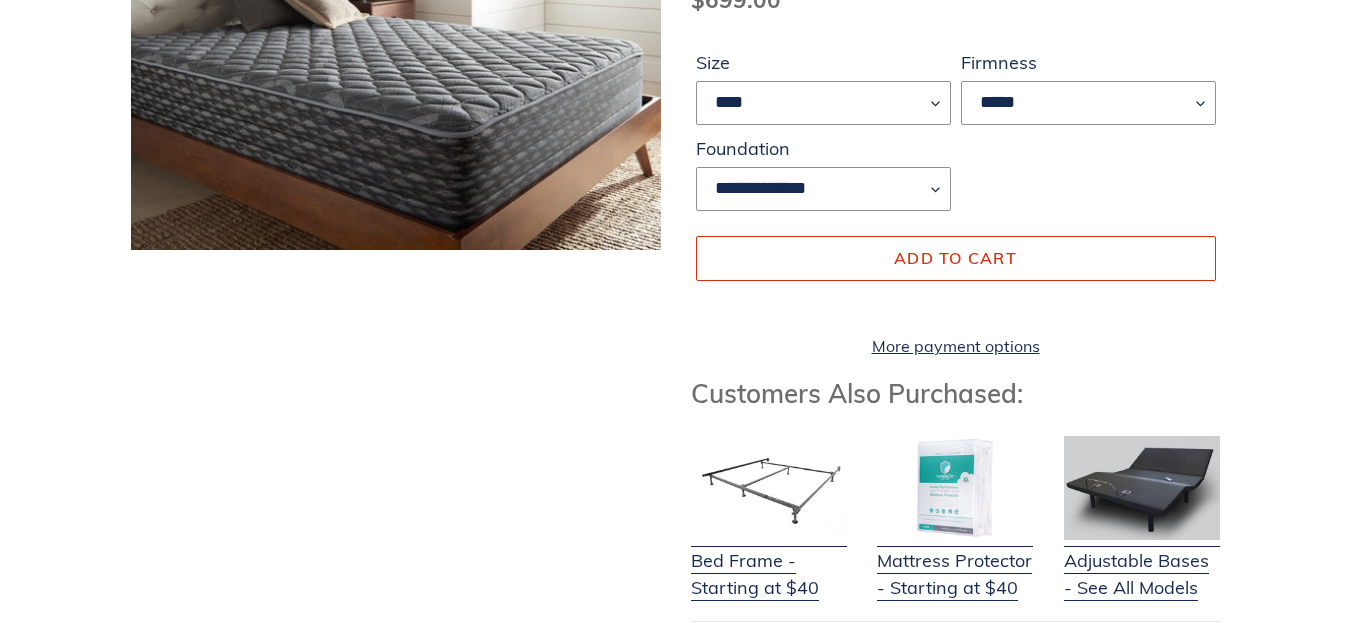 scroll, scrollTop: 400, scrollLeft: 0, axis: vertical 